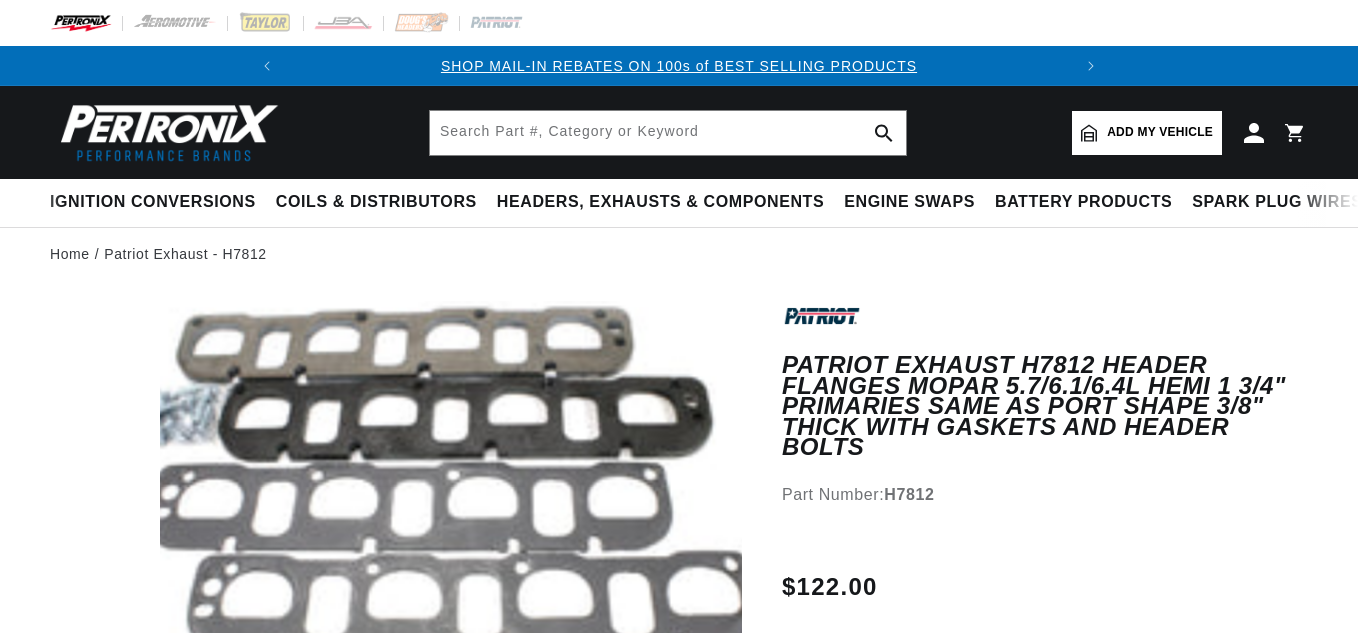 scroll, scrollTop: 0, scrollLeft: 0, axis: both 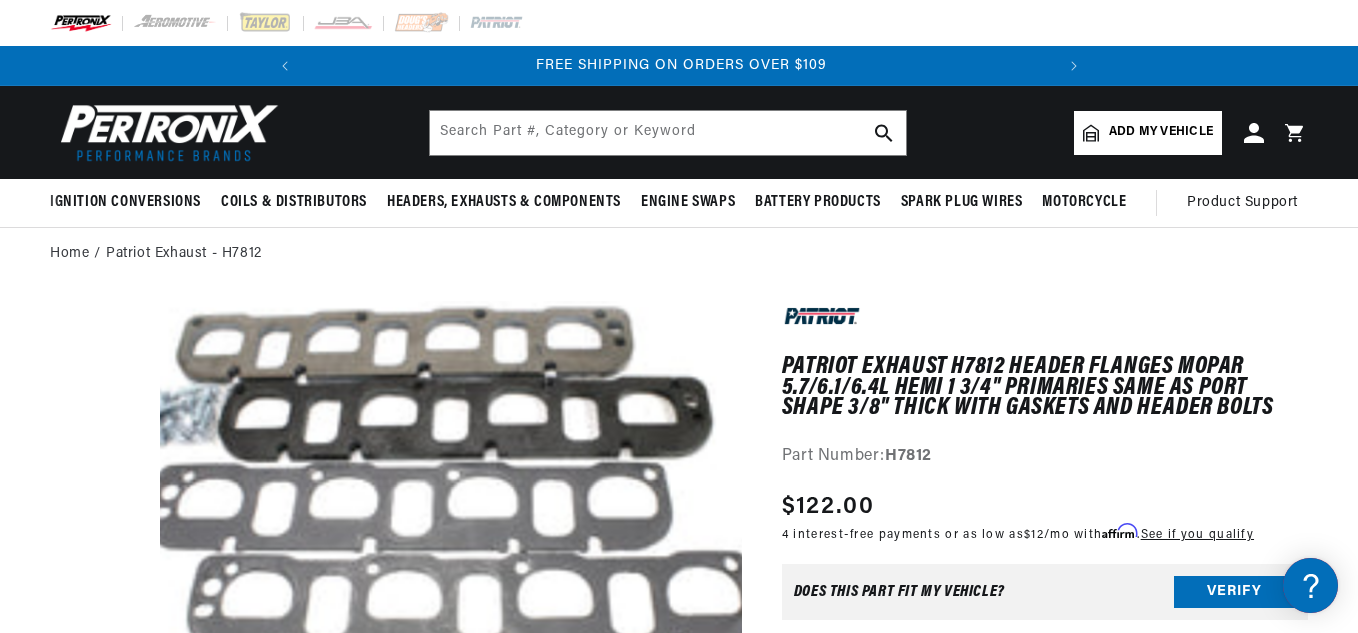 click on "Home
Patriot Exhaust - H7812
Patriot Exhaust H7812 Header Flanges Mopar 5.7/6.1/6.4L Hemi 1 3/4" Primaries Same as Port Shape 3/8" thick with Gaskets and Header bolts
Patriot Exhaust H7812 Header Flanges Mopar 5.7/6.1/6.4L Hemi 1 3/4" Primaries Same as Port Shape 3/8" thick with Gaskets and Header bolts
Part Number:  H7812
Skip to product information
Open media 1 in modal" at bounding box center [679, 1232] 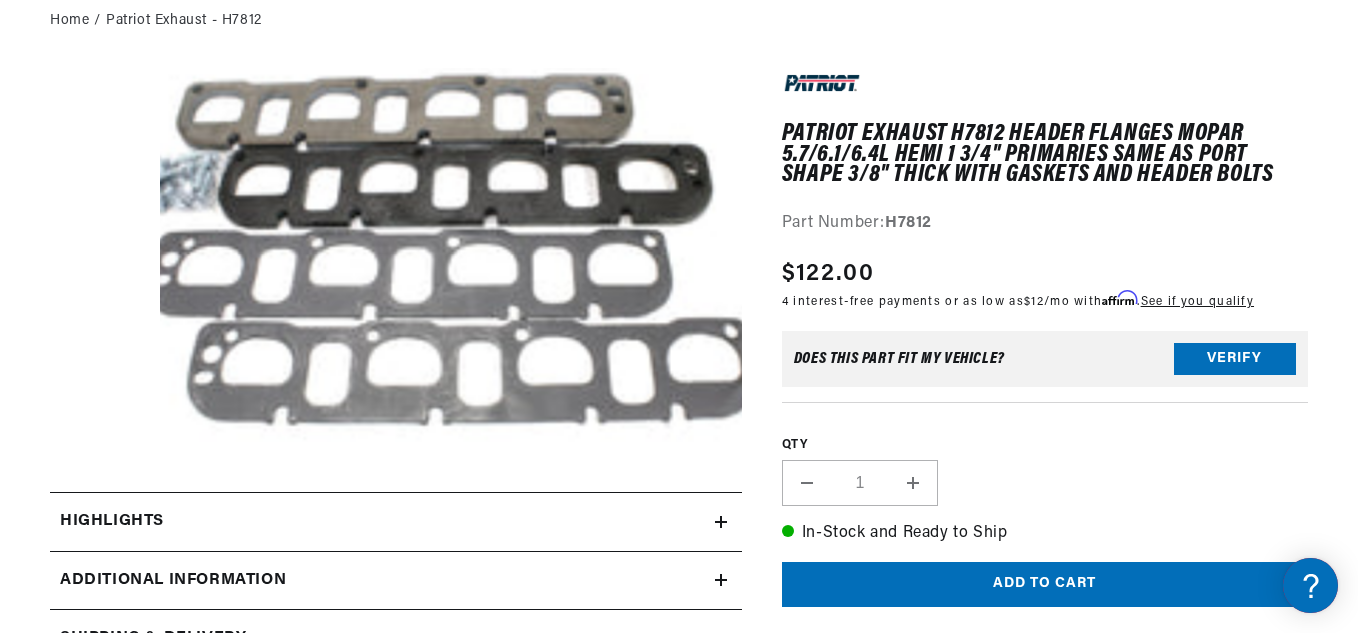 scroll, scrollTop: 280, scrollLeft: 0, axis: vertical 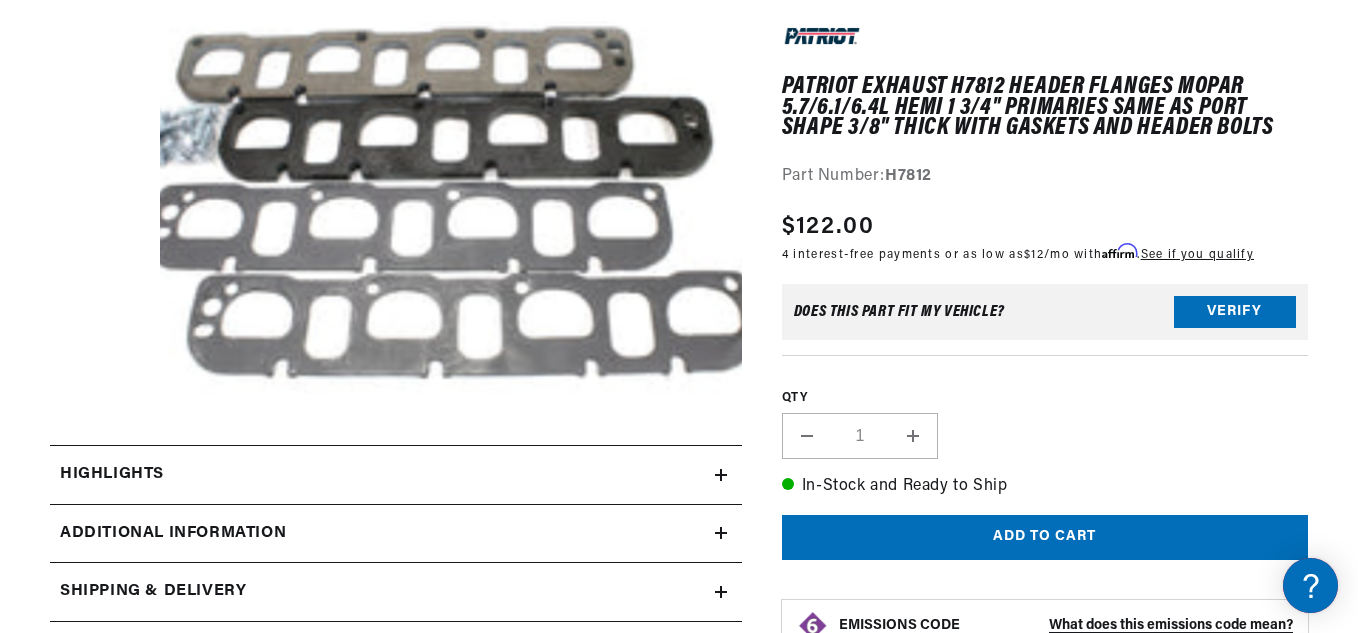 click on "Patriot Exhaust H7812 Header Flanges Mopar 5.7/6.1/6.4L Hemi 1 3/4" Primaries Same as Port Shape 3/8" thick with Gaskets and Header bolts
Patriot Exhaust H7812 Header Flanges Mopar 5.7/6.1/6.4L Hemi 1 3/4" Primaries Same as Port Shape 3/8" thick with Gaskets and Header bolts
Part Number:  H7812
Skip to product information
Open media 1 in modal" at bounding box center [396, 602] 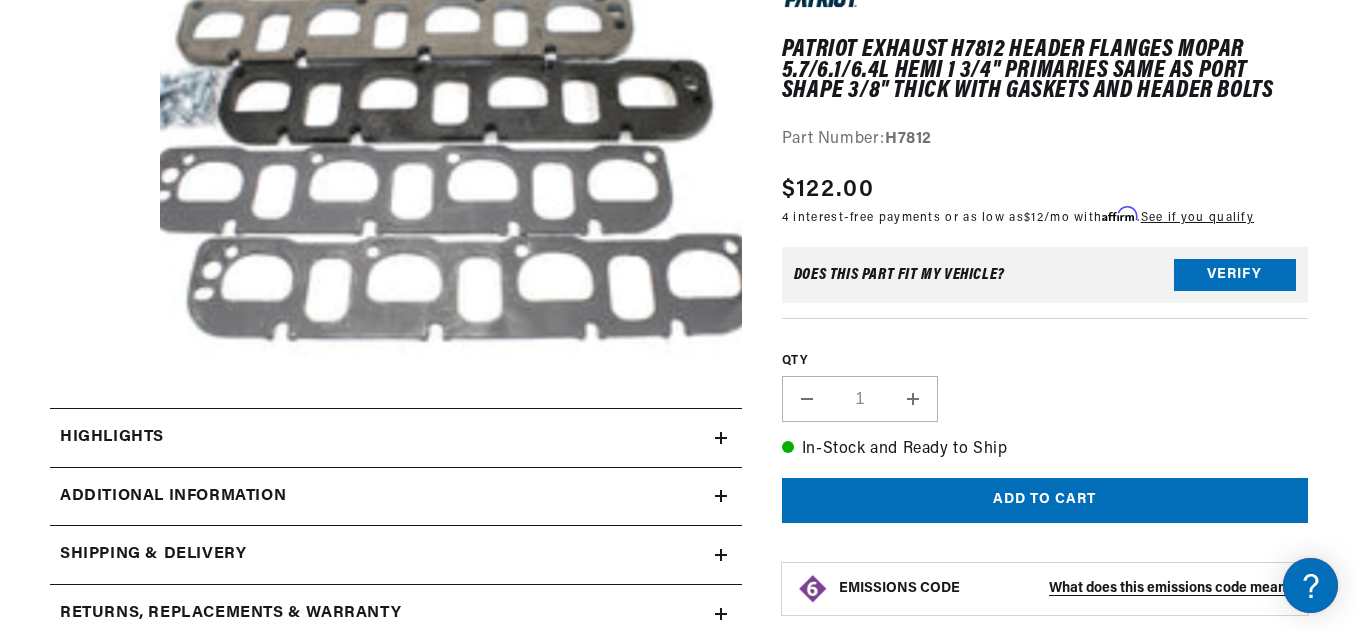 scroll, scrollTop: 320, scrollLeft: 0, axis: vertical 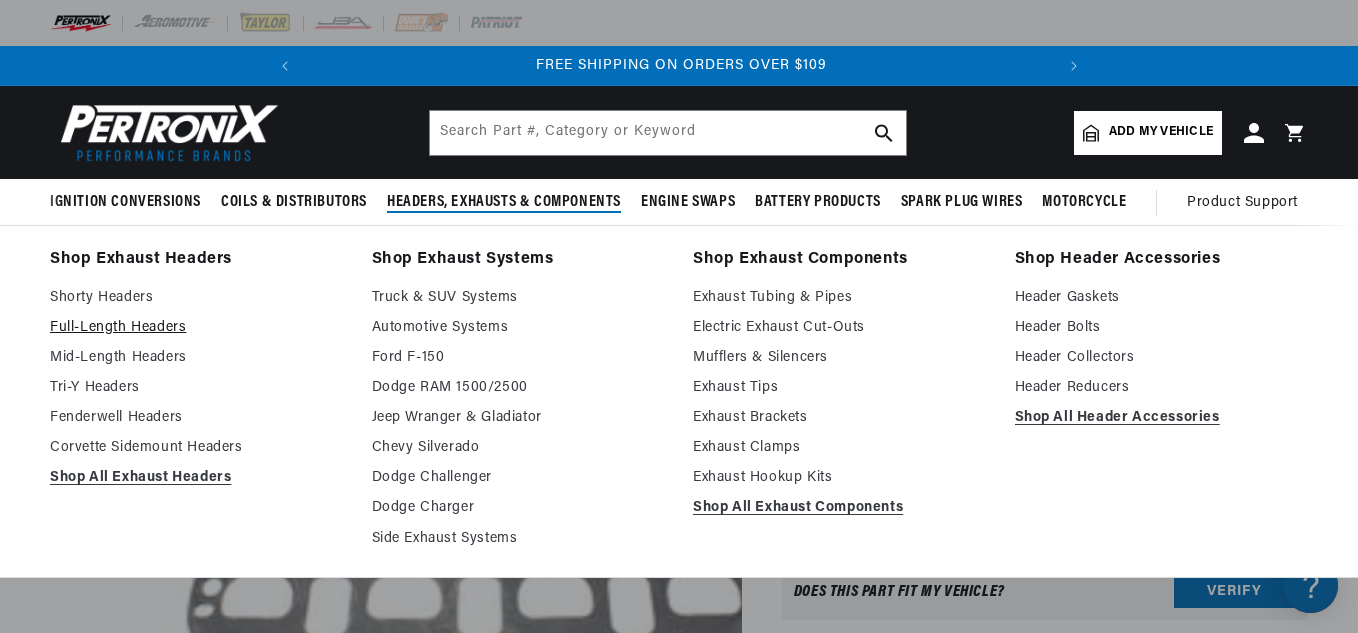 click on "Full-Length Headers" at bounding box center [197, 328] 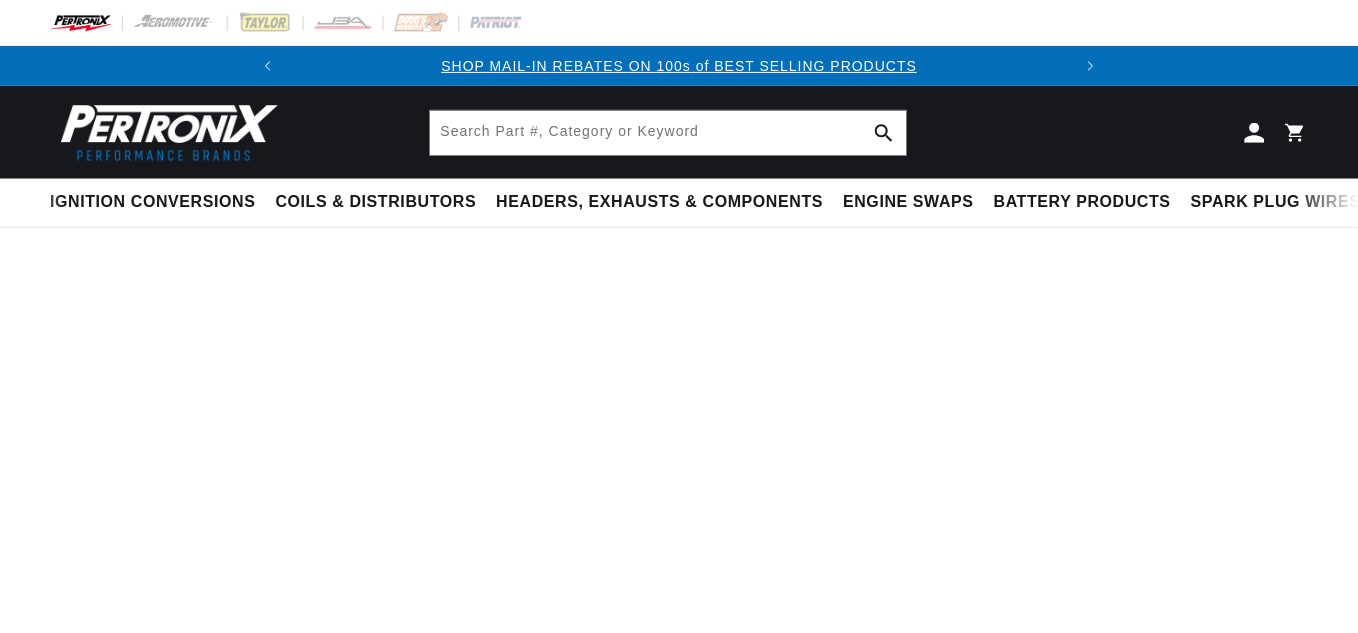 scroll, scrollTop: 0, scrollLeft: 0, axis: both 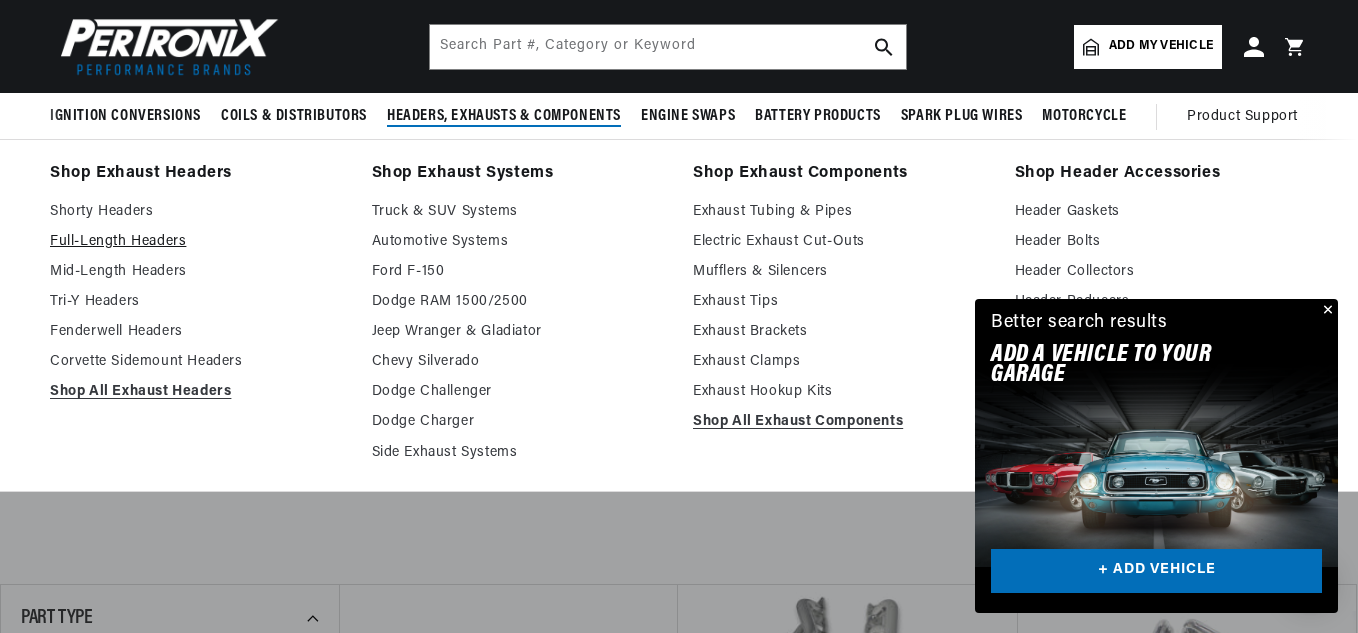 click on "Full-Length Headers" at bounding box center (197, 242) 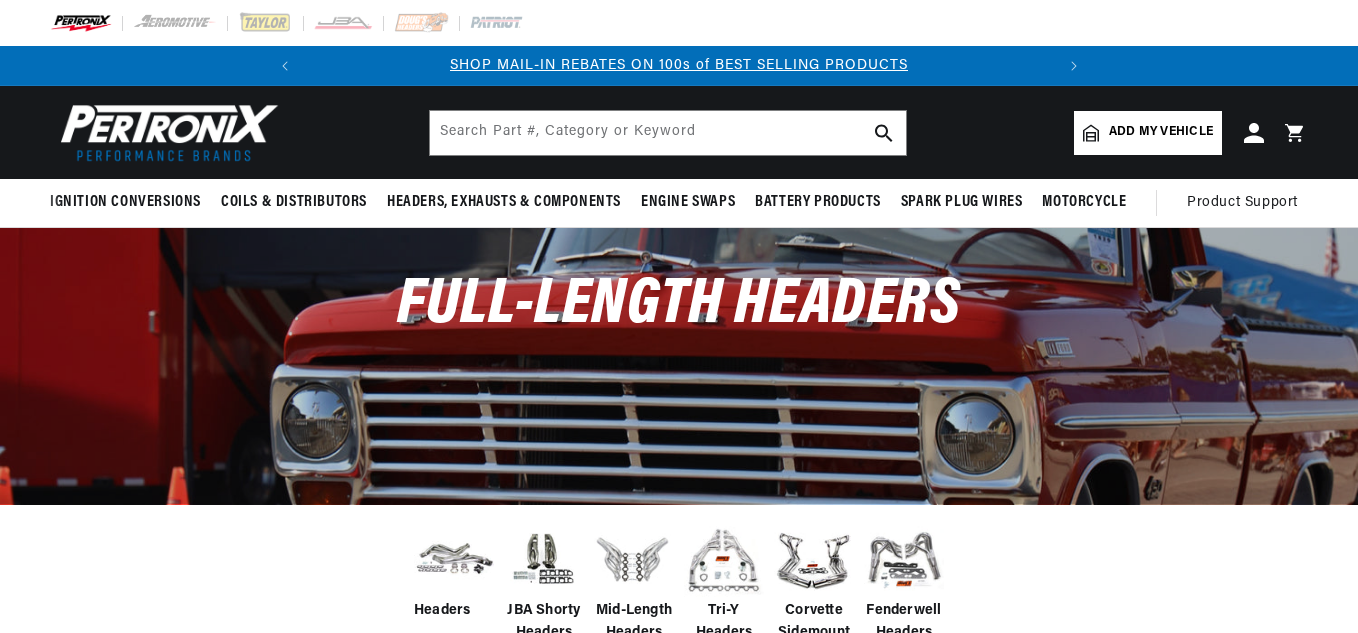 scroll, scrollTop: 40, scrollLeft: 0, axis: vertical 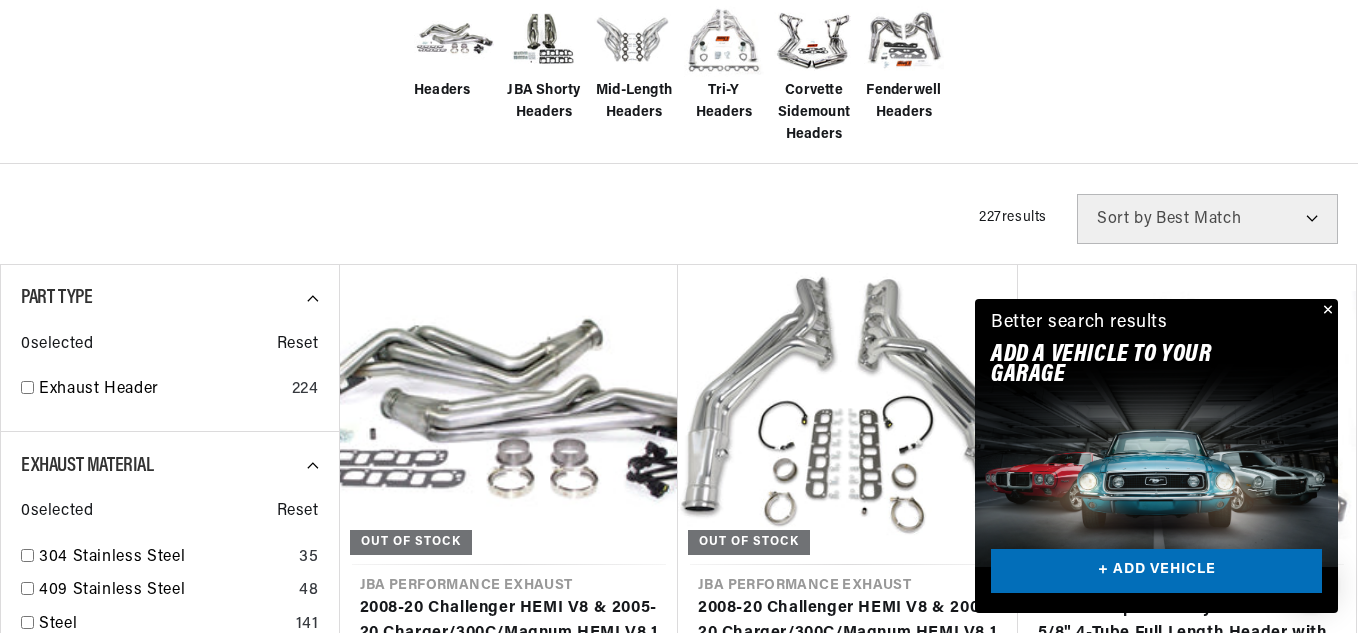 click at bounding box center (1326, 311) 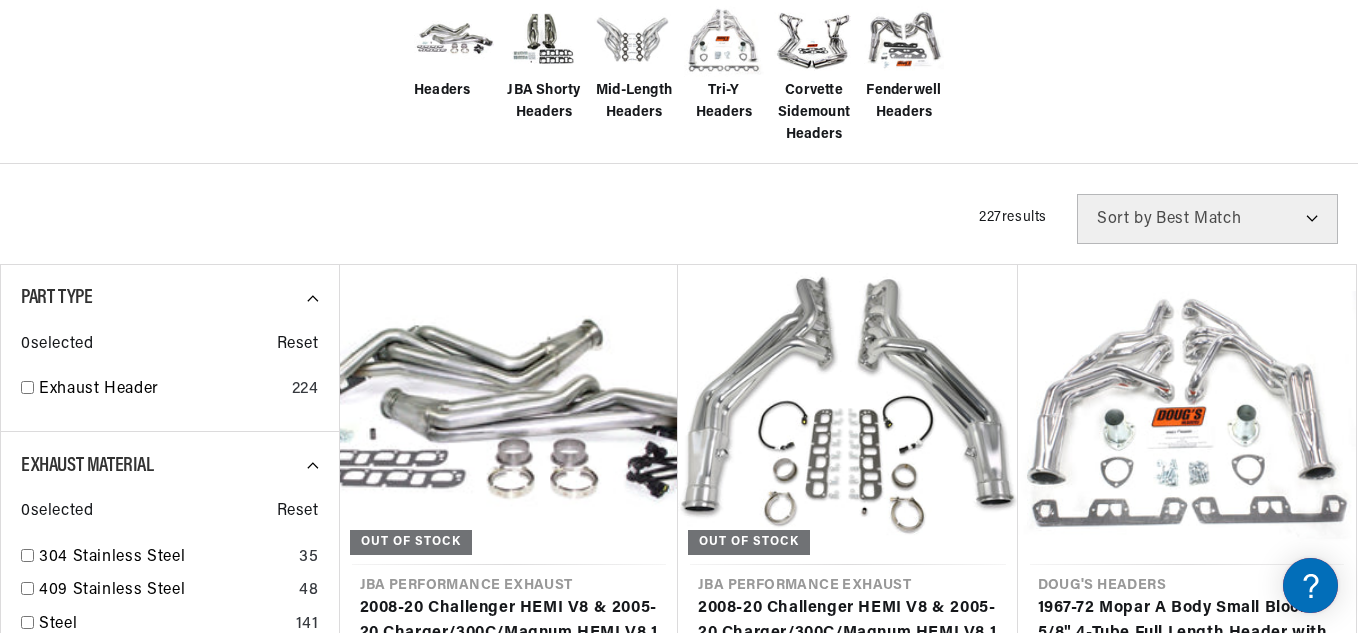 scroll, scrollTop: 0, scrollLeft: 747, axis: horizontal 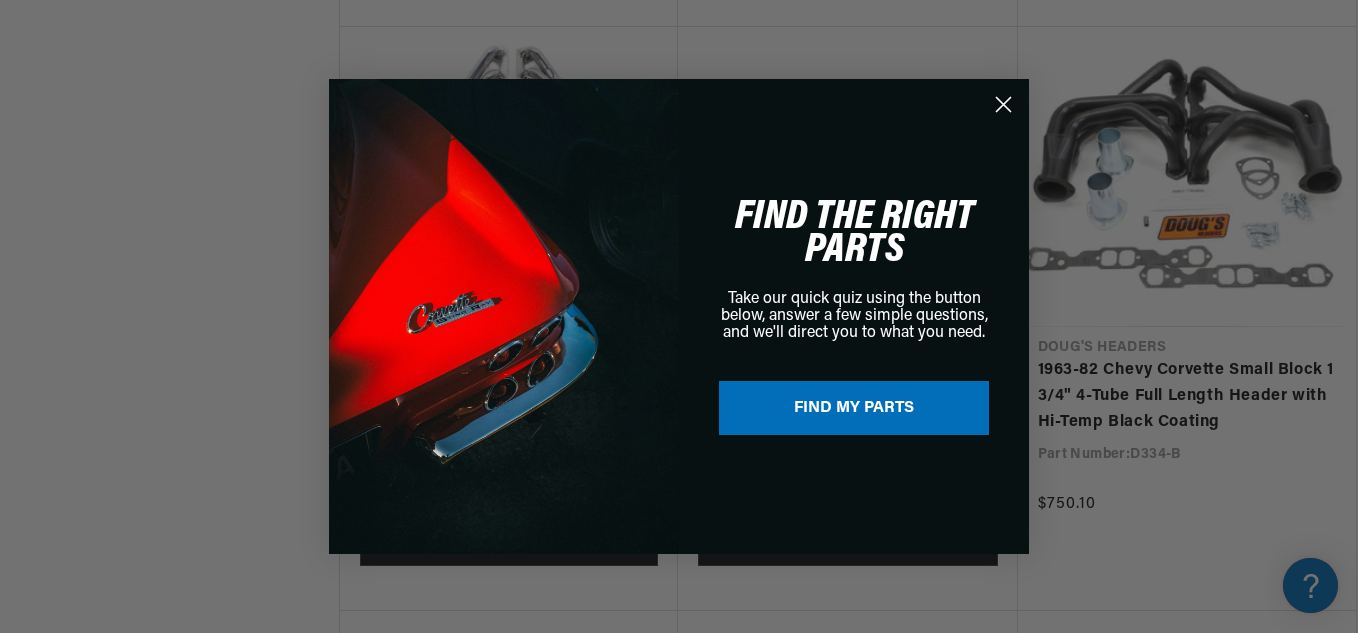 click on "FIND MY PARTS" at bounding box center [854, 408] 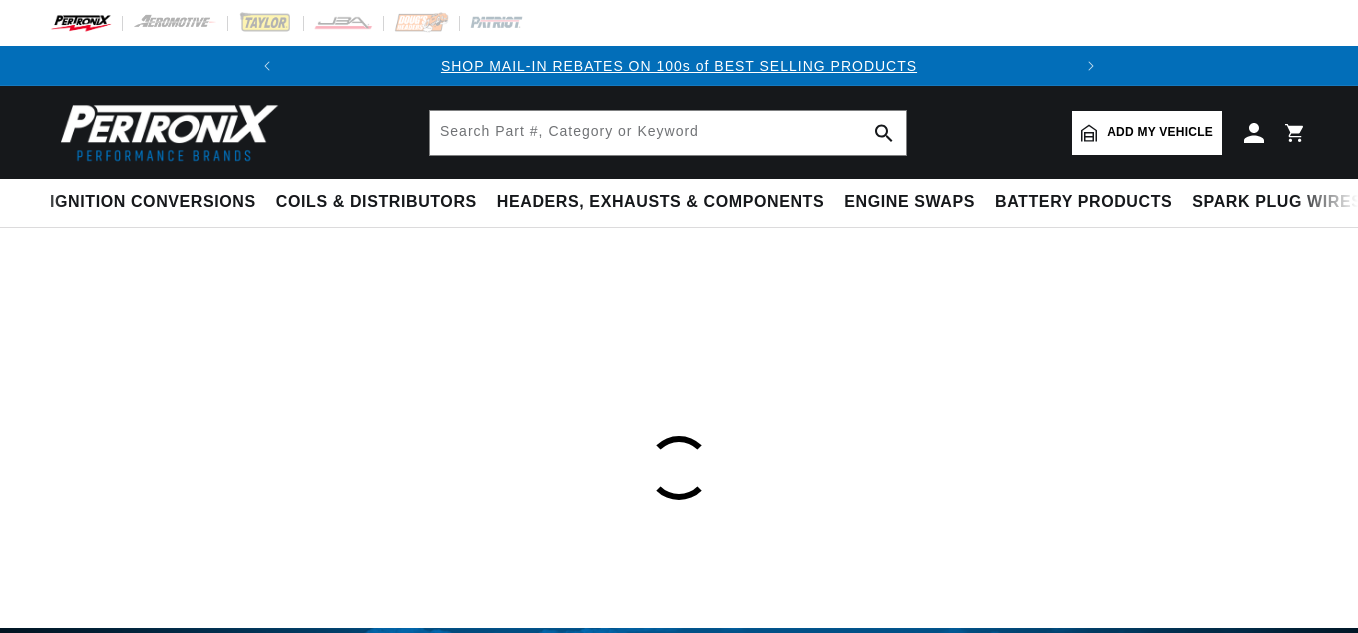 scroll, scrollTop: 0, scrollLeft: 0, axis: both 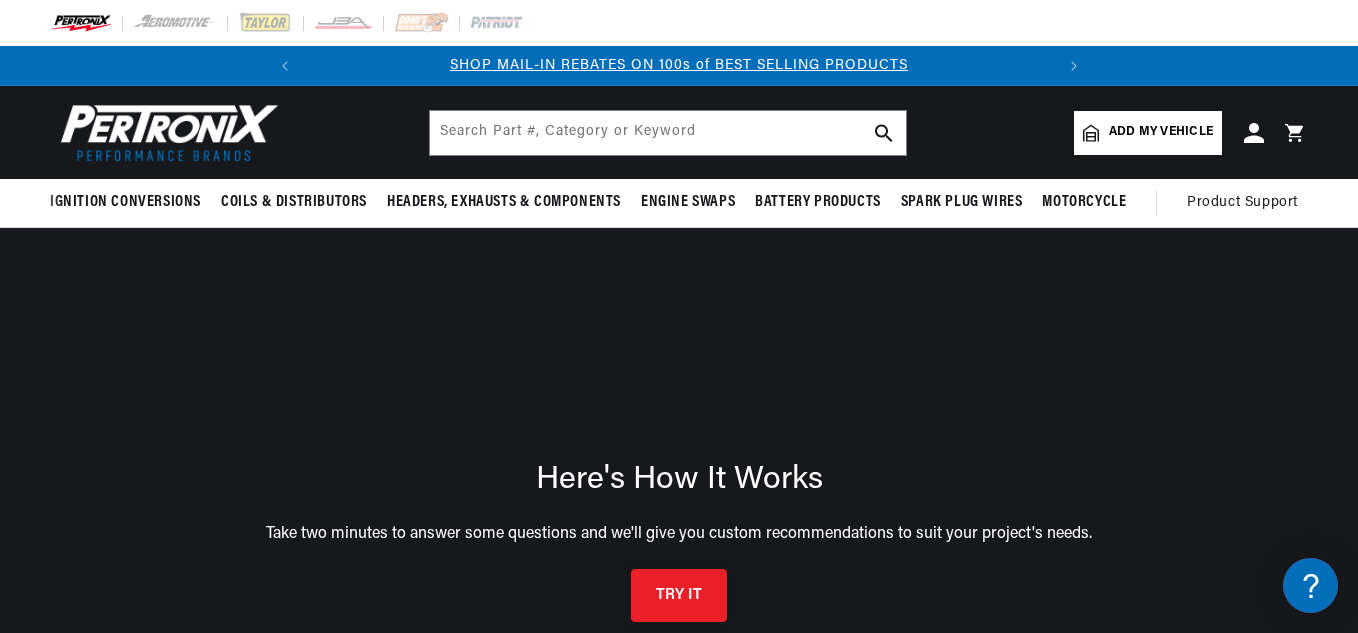 click on "TRY IT" at bounding box center [679, 595] 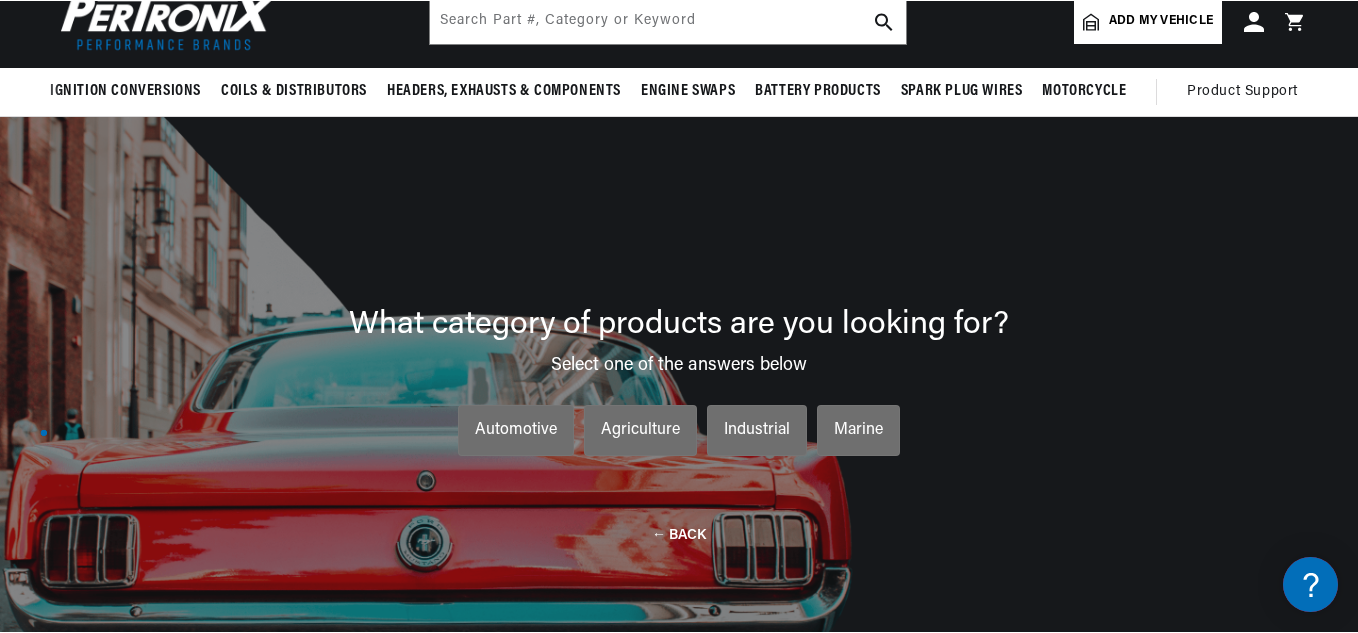 scroll, scrollTop: 143, scrollLeft: 0, axis: vertical 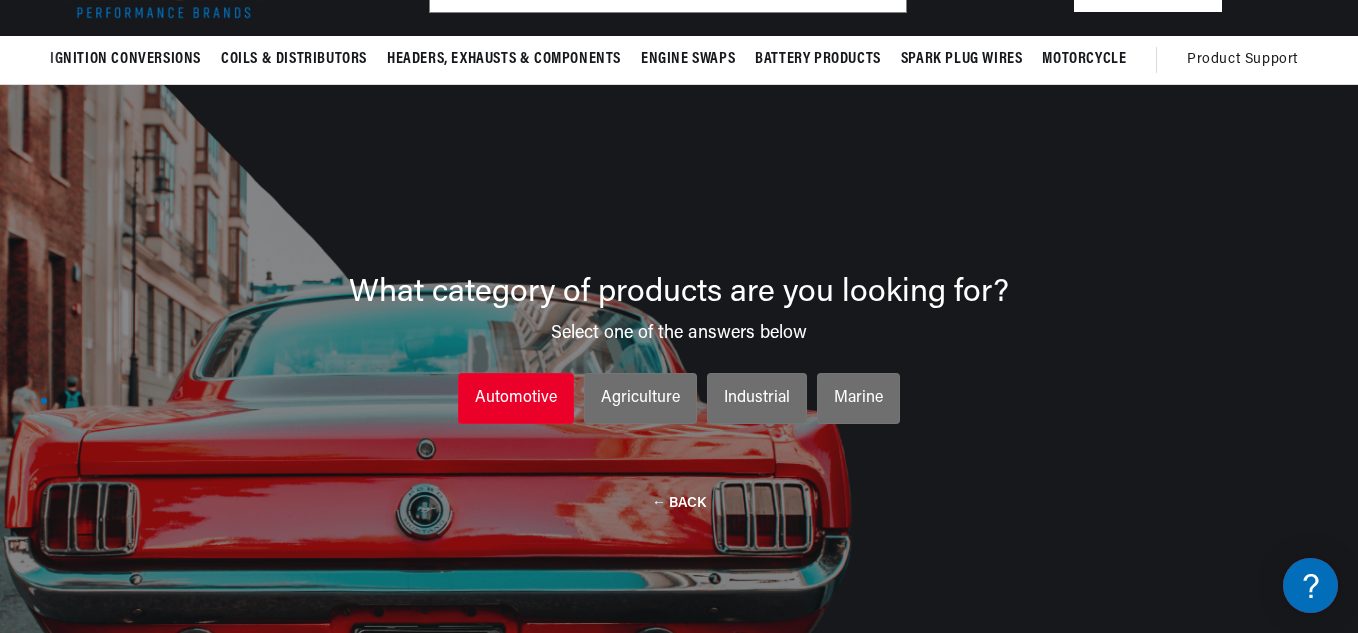 click on "Automotive" at bounding box center [516, 399] 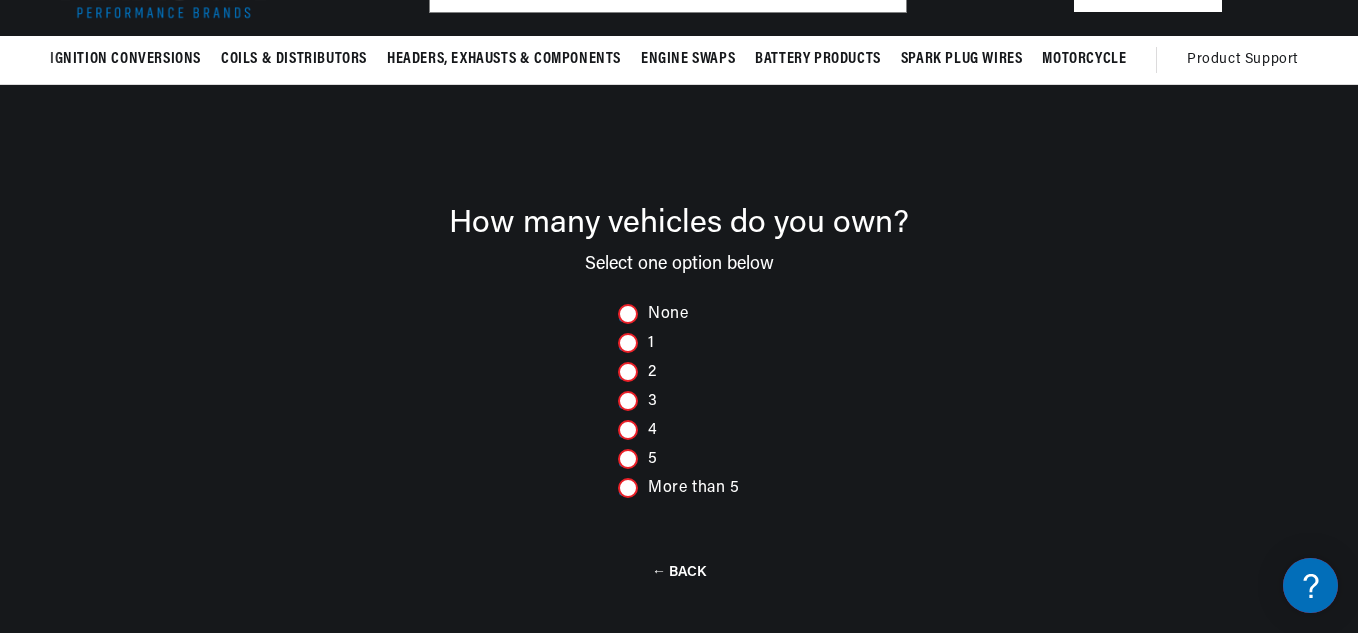 scroll, scrollTop: 0, scrollLeft: 747, axis: horizontal 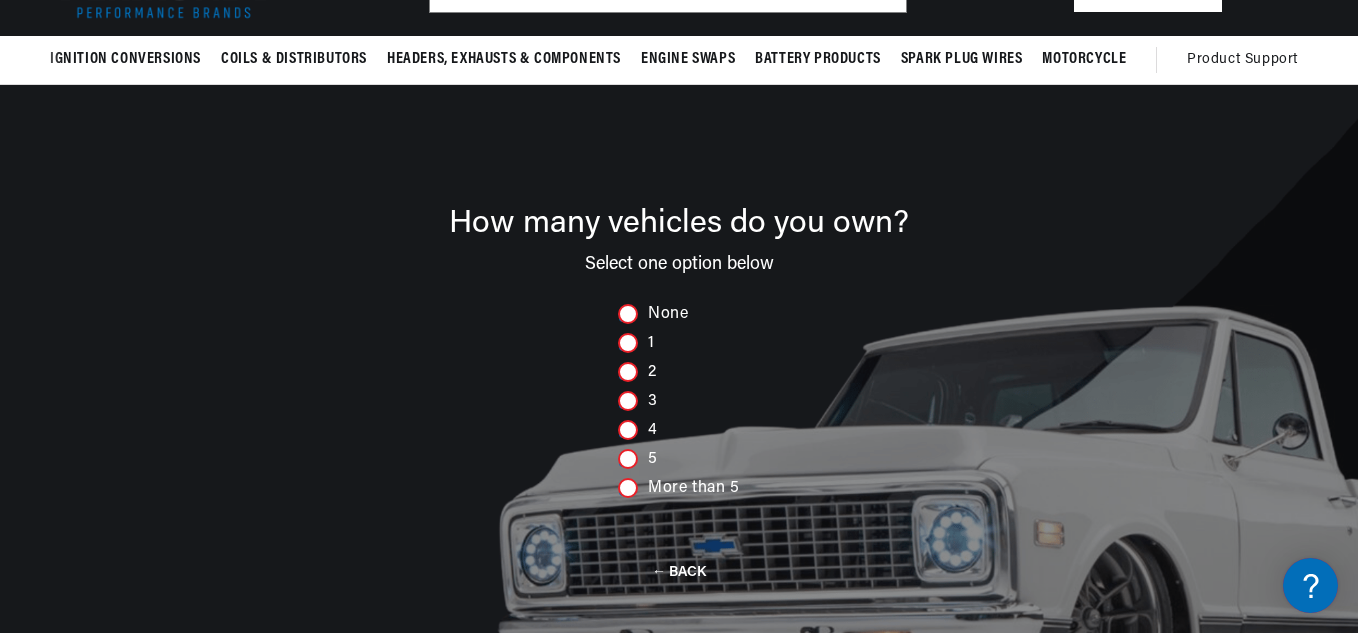 click at bounding box center [628, 488] 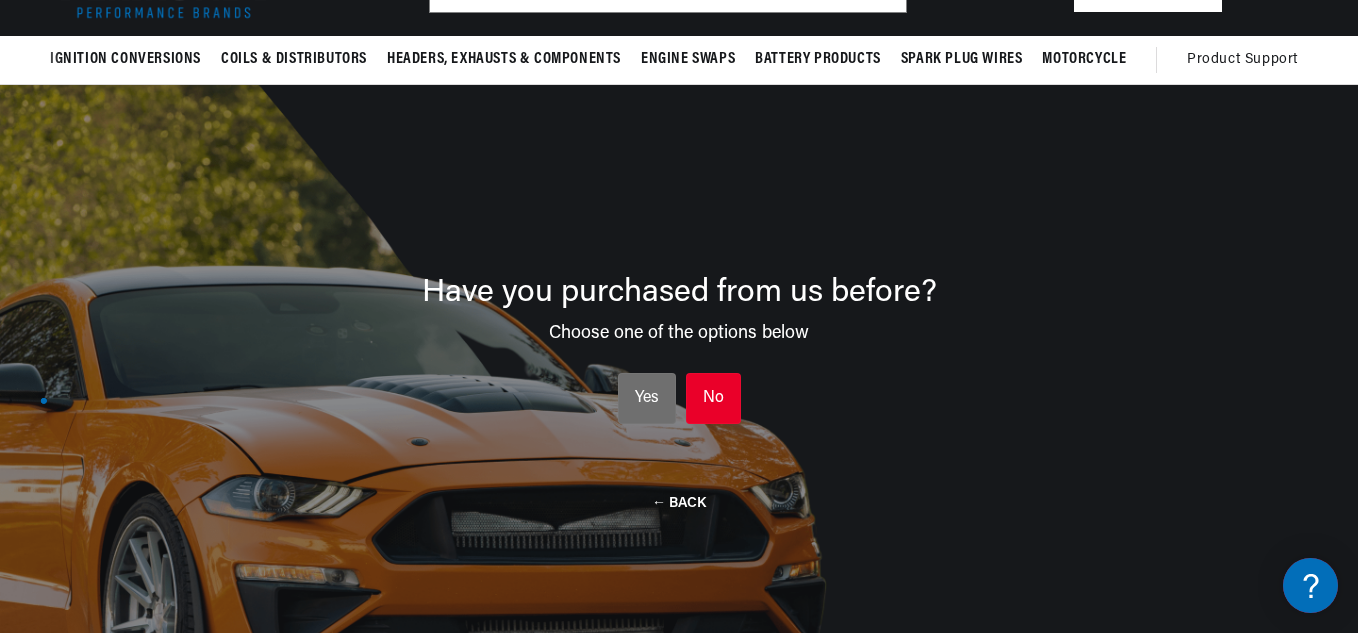 click on "No" at bounding box center (713, 399) 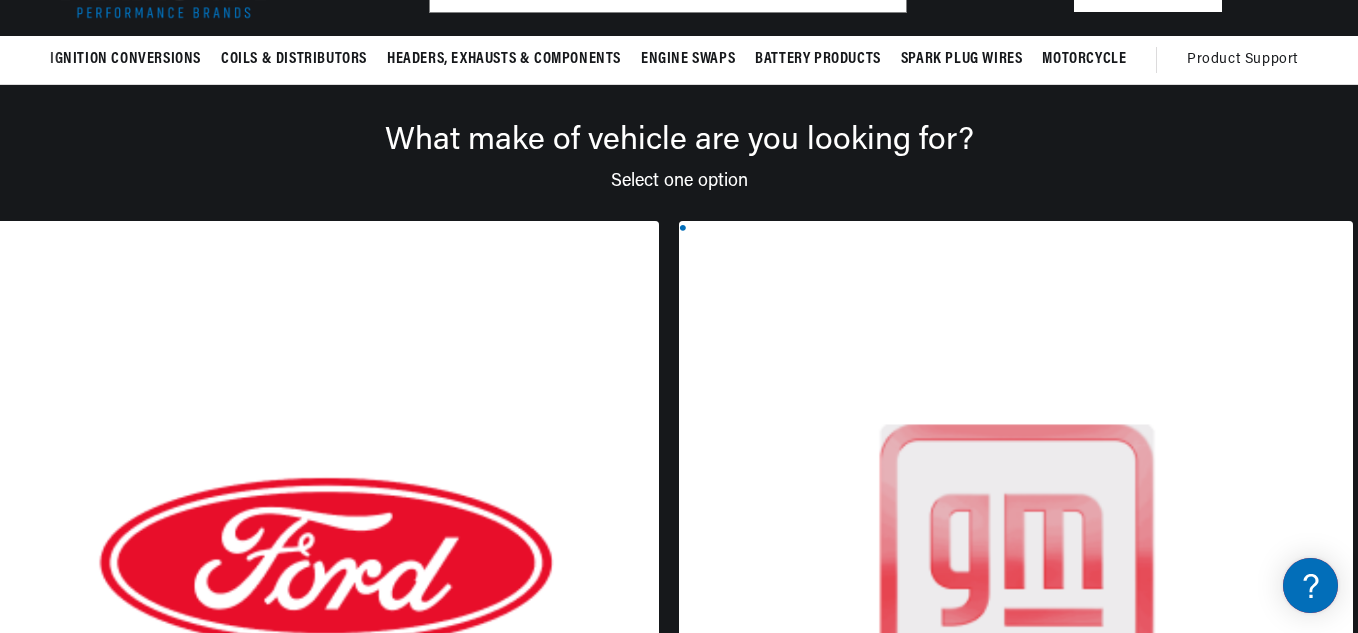 click at bounding box center [322, 1342] 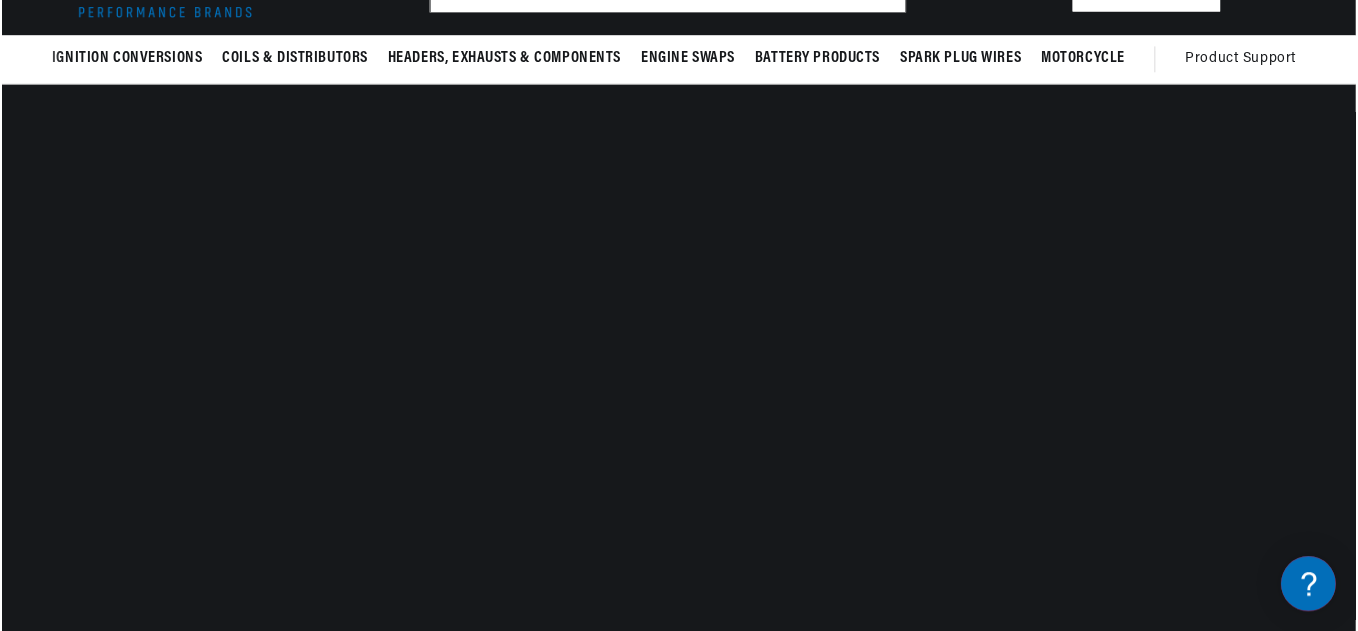 scroll, scrollTop: 0, scrollLeft: 0, axis: both 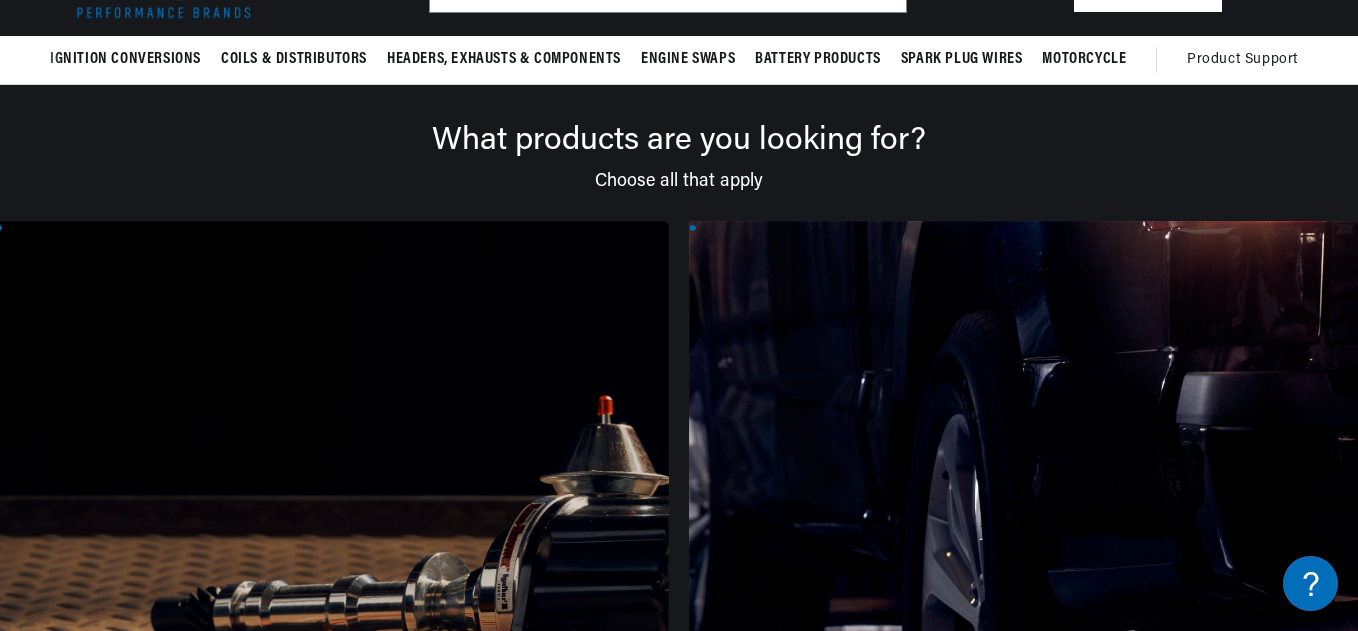 click at bounding box center (1026, 581) 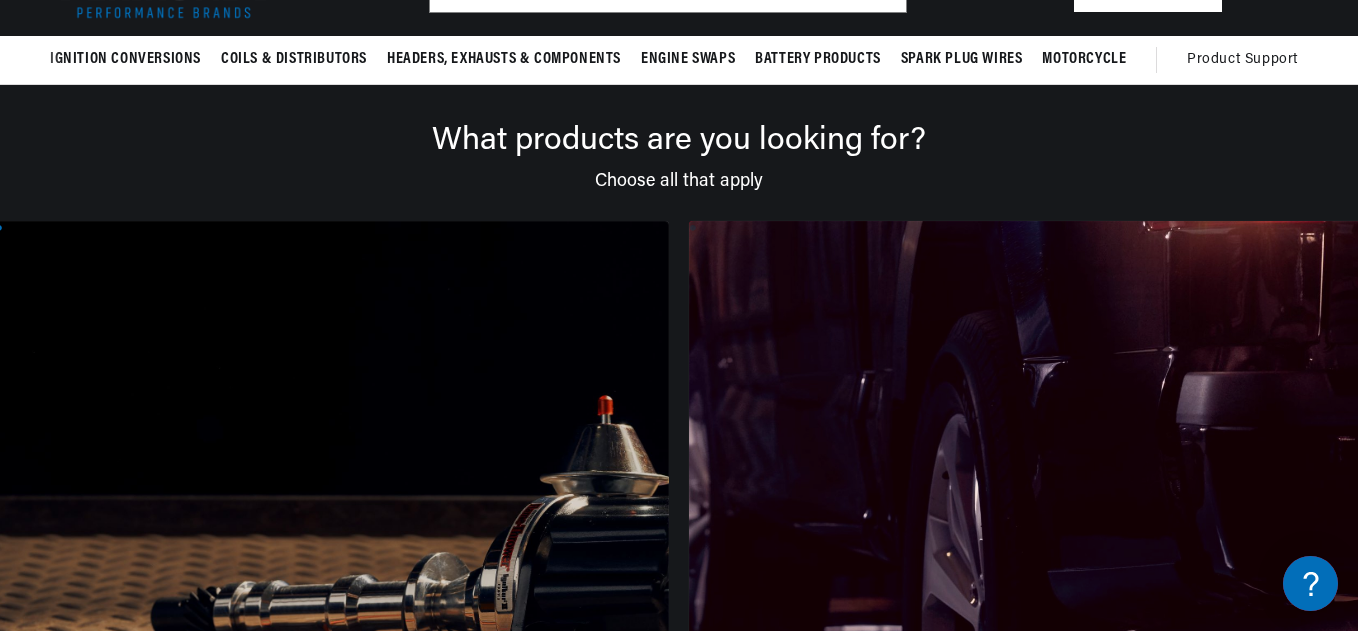 scroll, scrollTop: 0, scrollLeft: 747, axis: horizontal 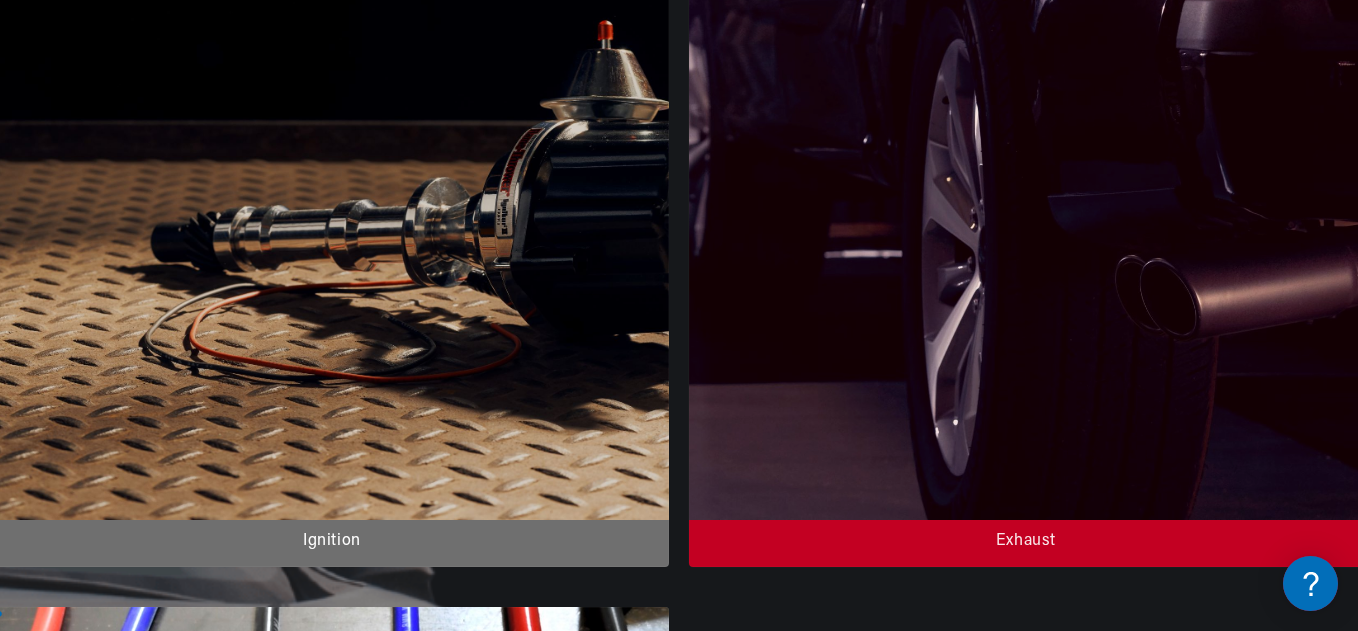 click on "CONTINUE" at bounding box center (679, 1381) 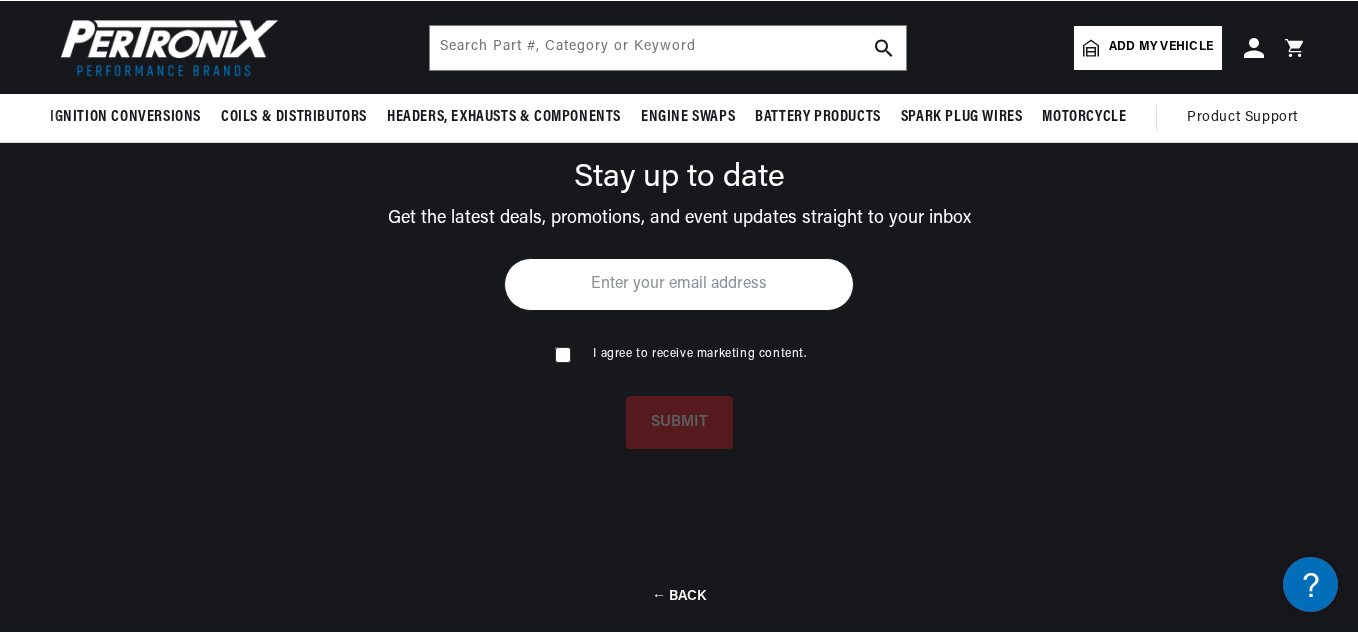 scroll, scrollTop: 143, scrollLeft: 0, axis: vertical 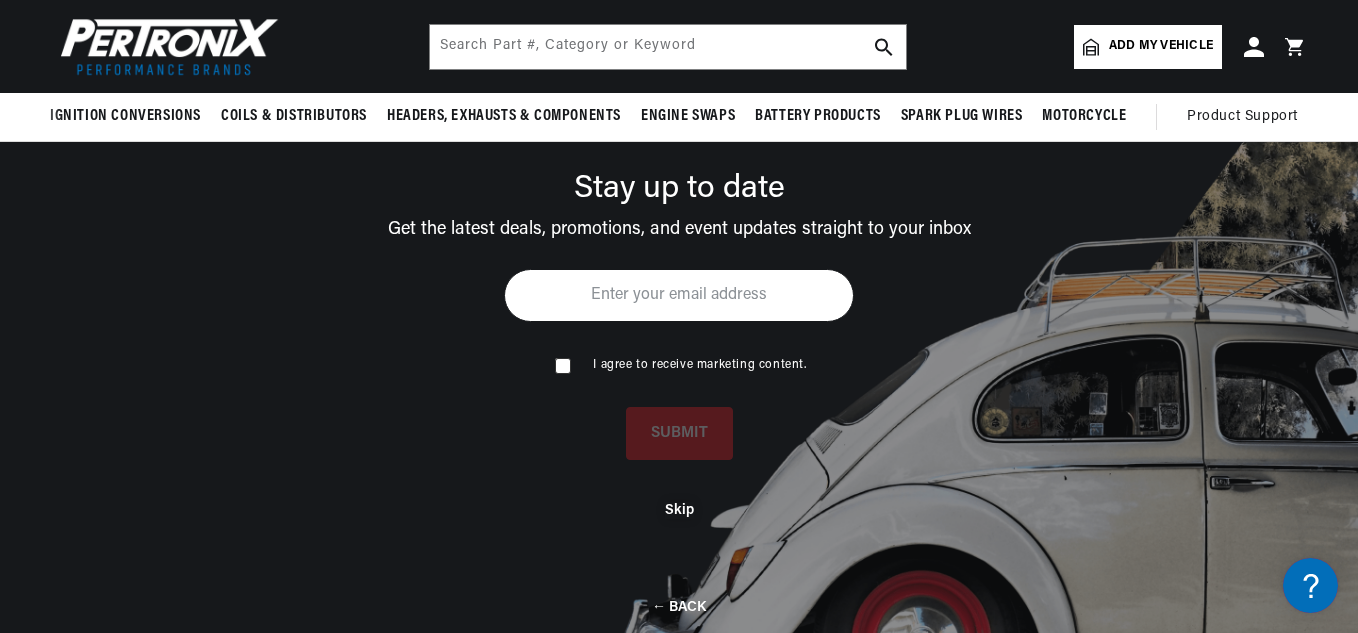 click on "Skip" at bounding box center (679, 510) 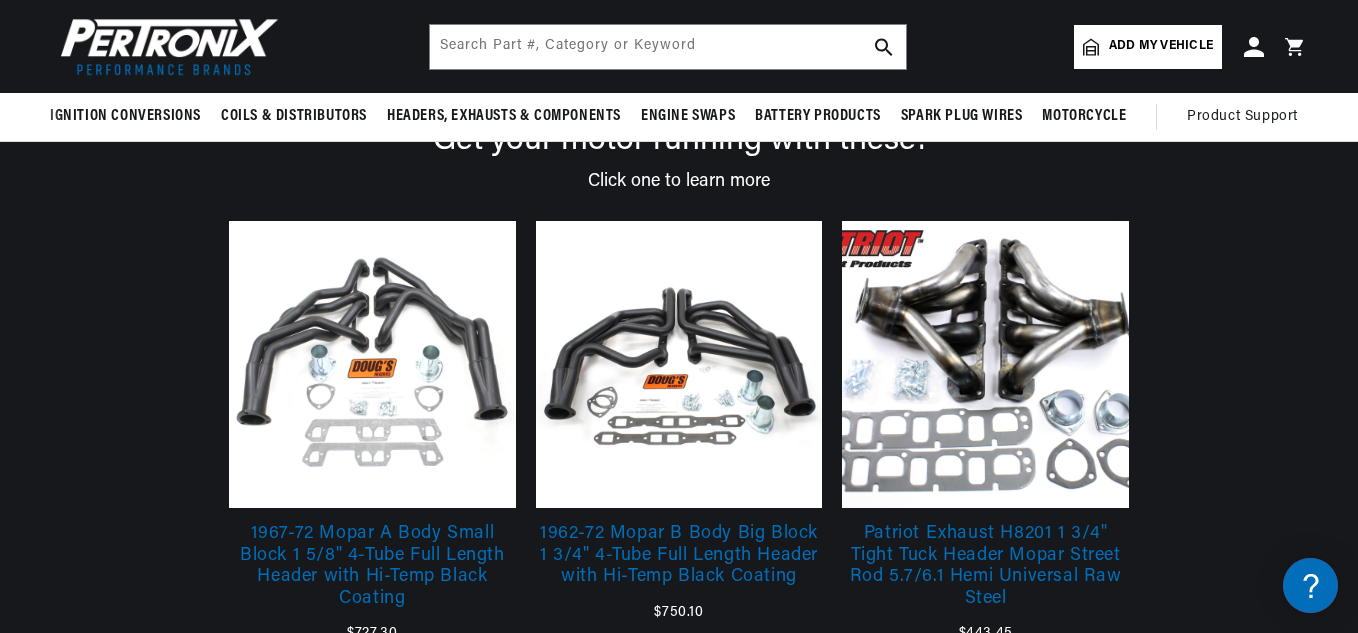 scroll, scrollTop: 0, scrollLeft: 747, axis: horizontal 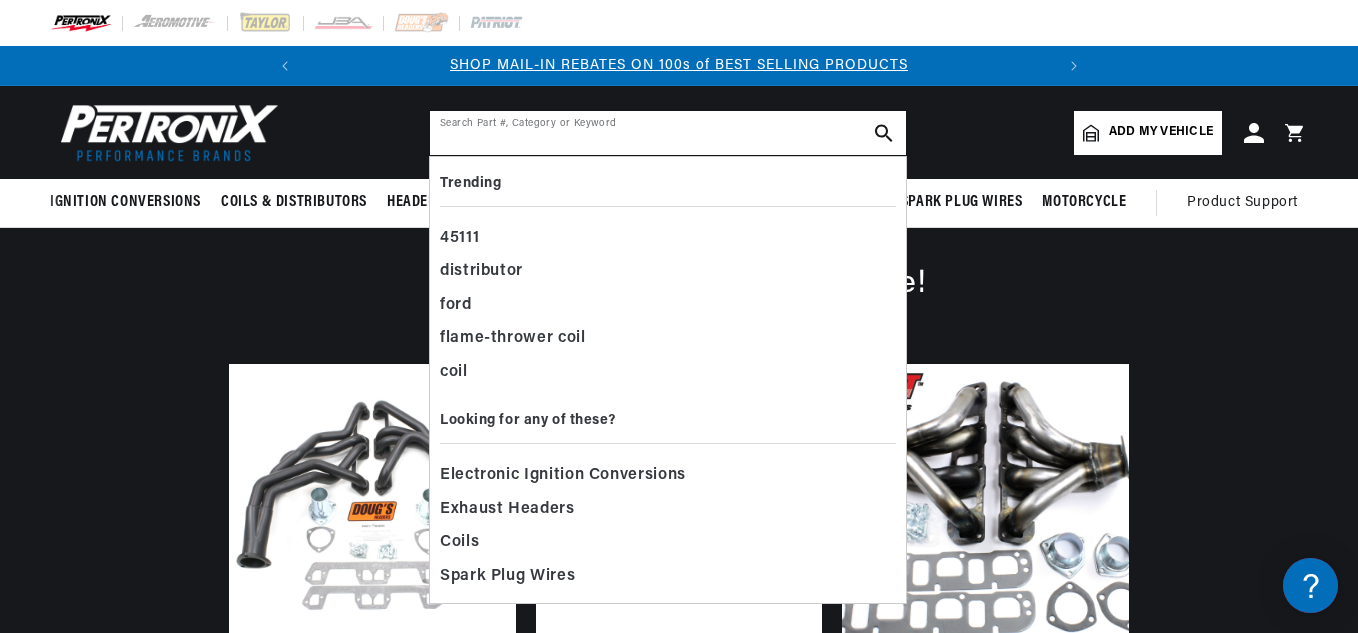click at bounding box center (668, 133) 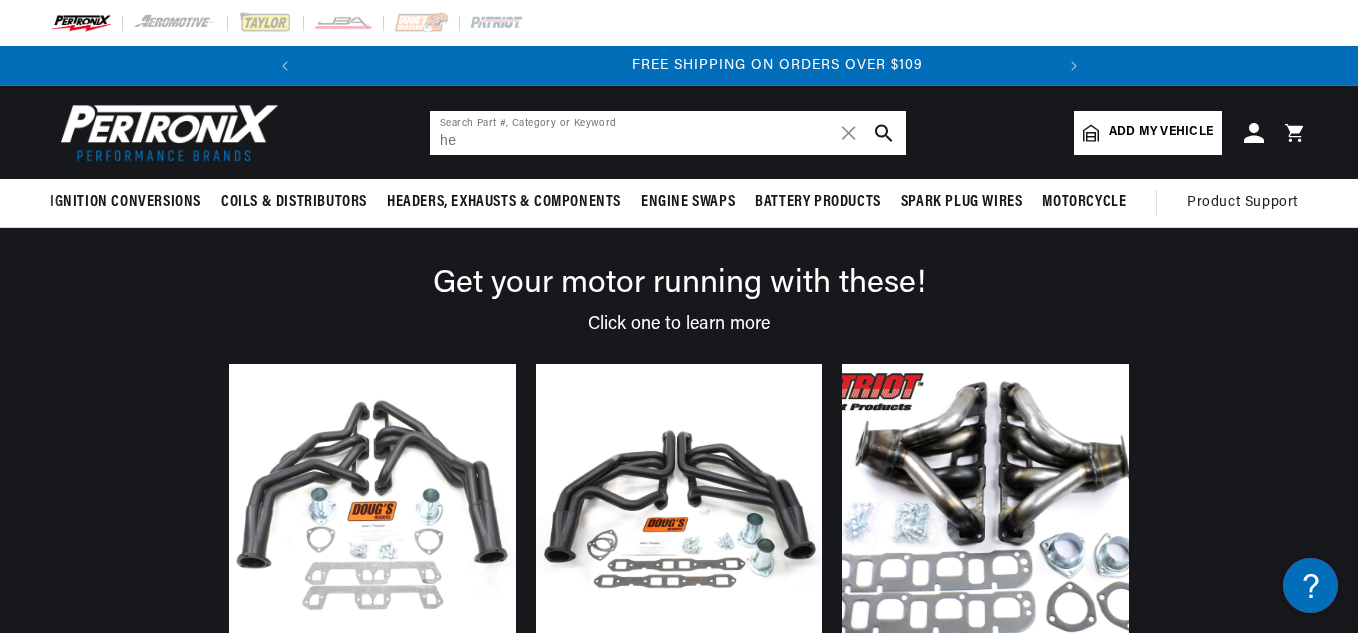 scroll, scrollTop: 0, scrollLeft: 747, axis: horizontal 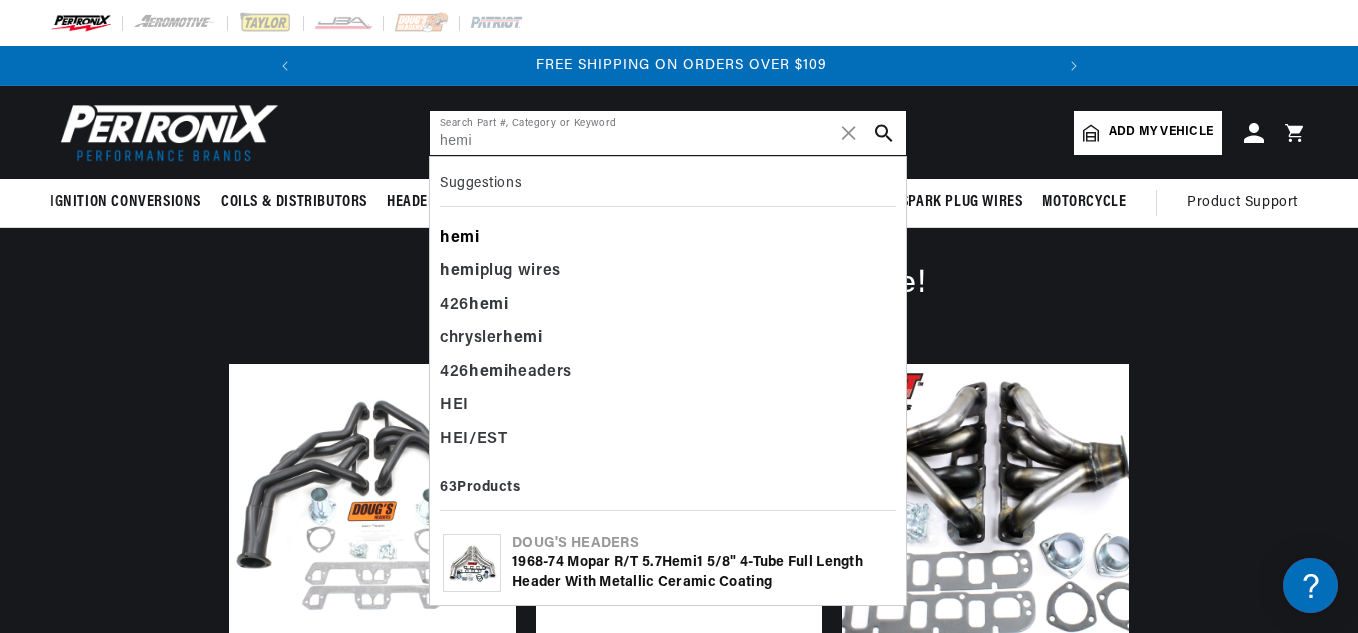 type on "hemi" 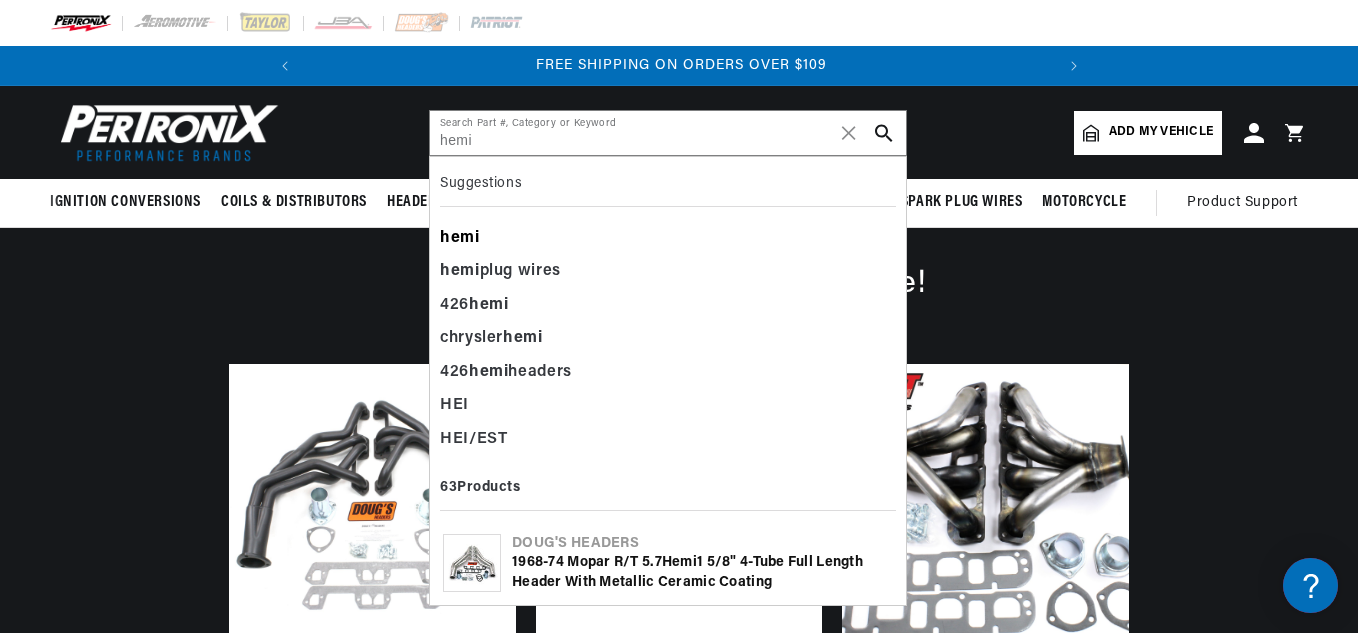 click on "hemi" at bounding box center (460, 238) 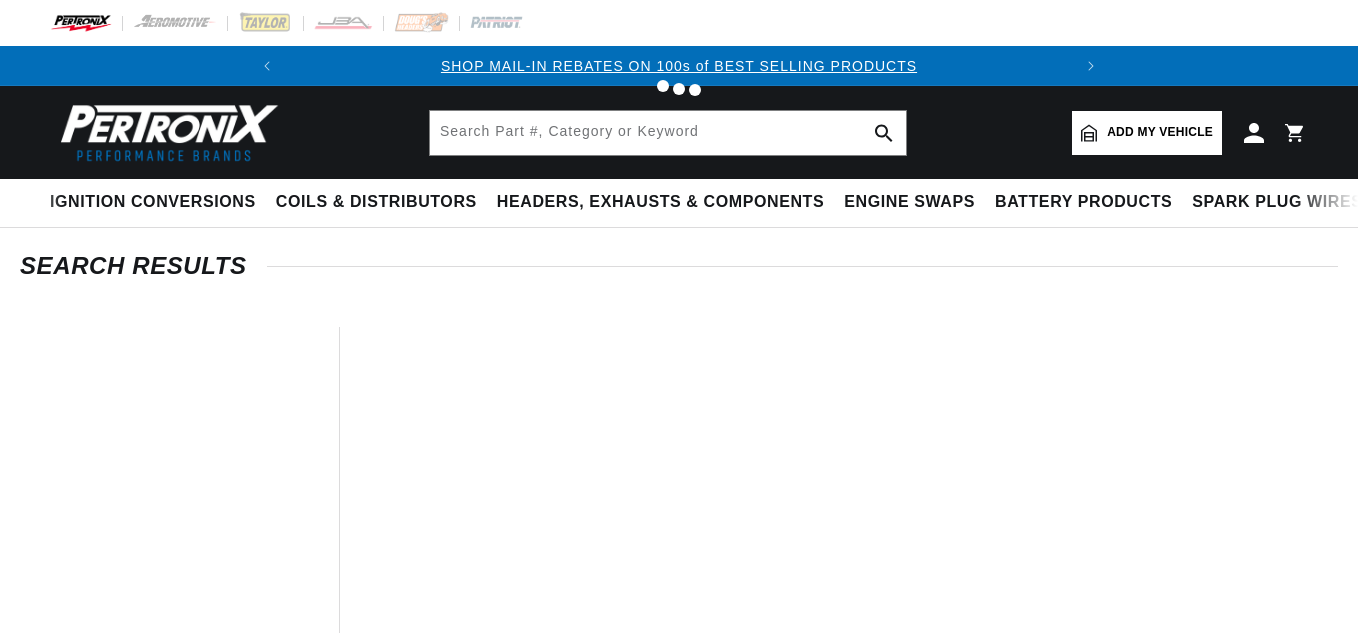 scroll, scrollTop: 0, scrollLeft: 0, axis: both 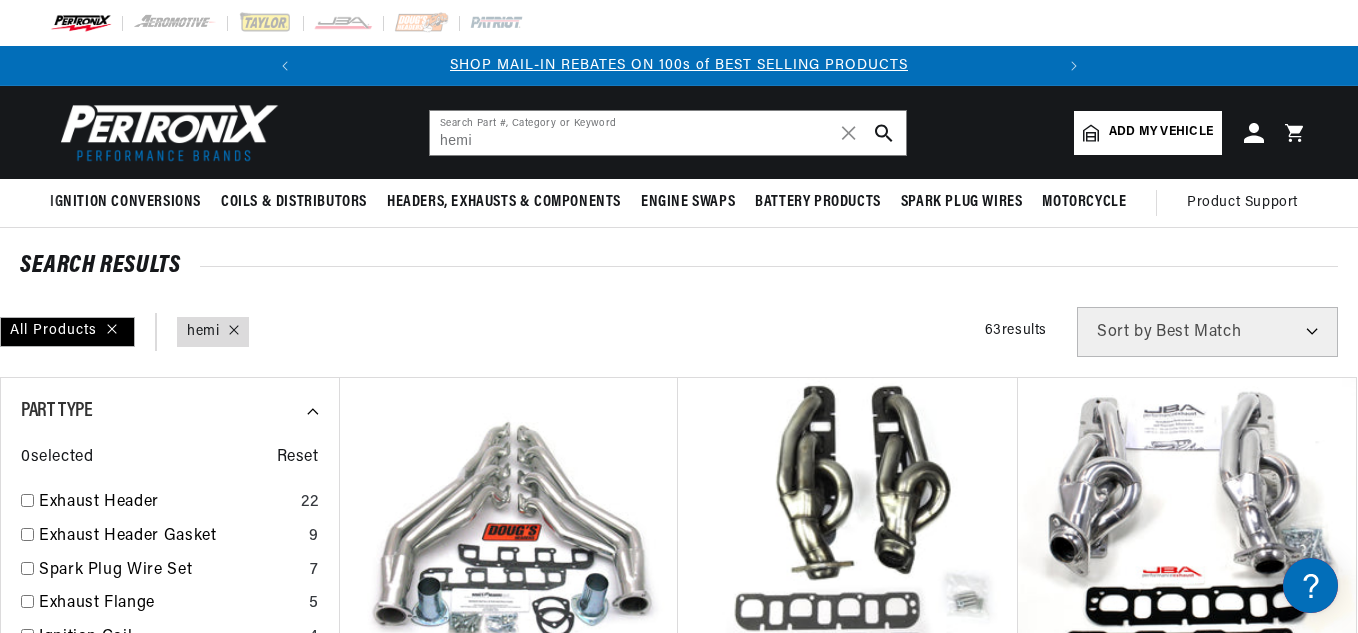 click on "All Products
query :
hemi
Filters
63  results
Show Universal Parts
Sort by
Best Match Featured Name, A-Z Name, Z-A Price, Low to High Price, High to Low" at bounding box center (679, 332) 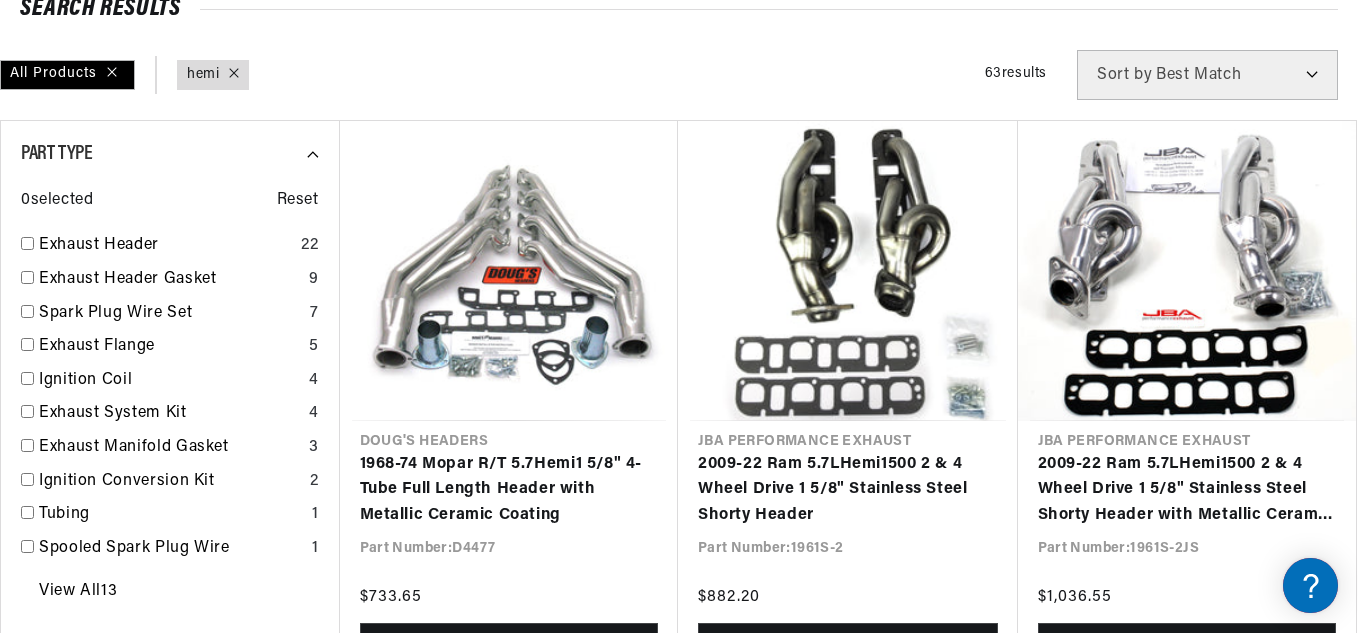 scroll, scrollTop: 320, scrollLeft: 0, axis: vertical 